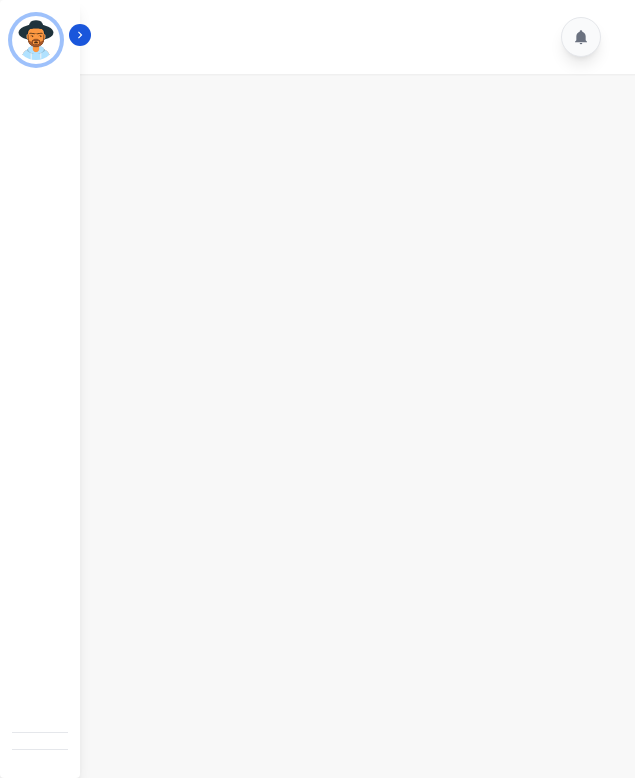scroll, scrollTop: 0, scrollLeft: 0, axis: both 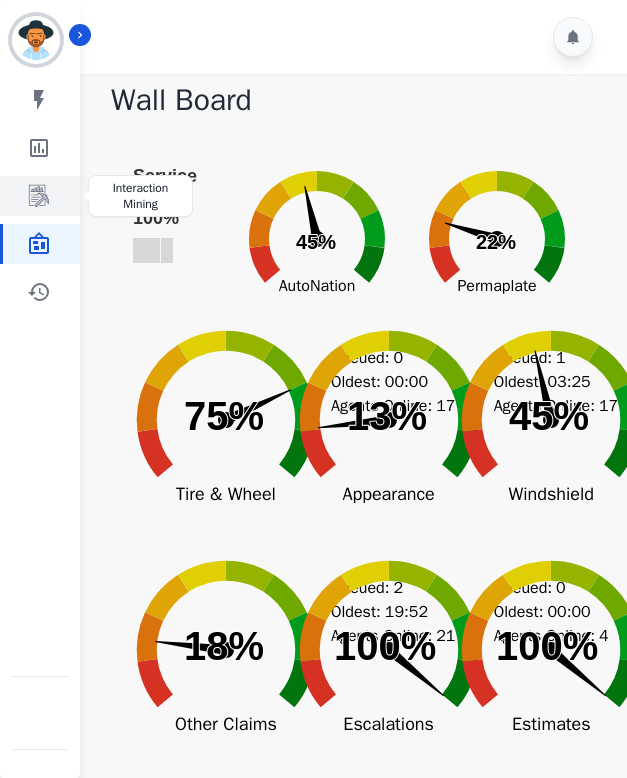 click 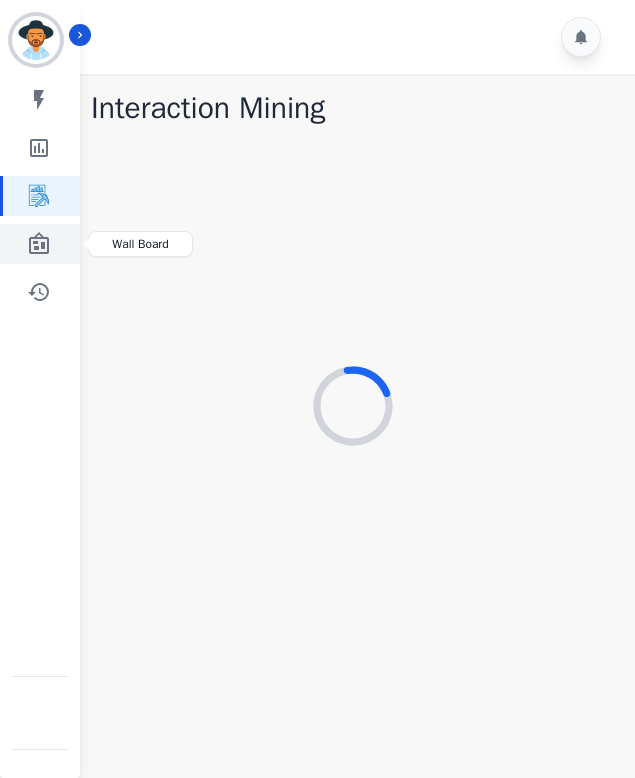 click 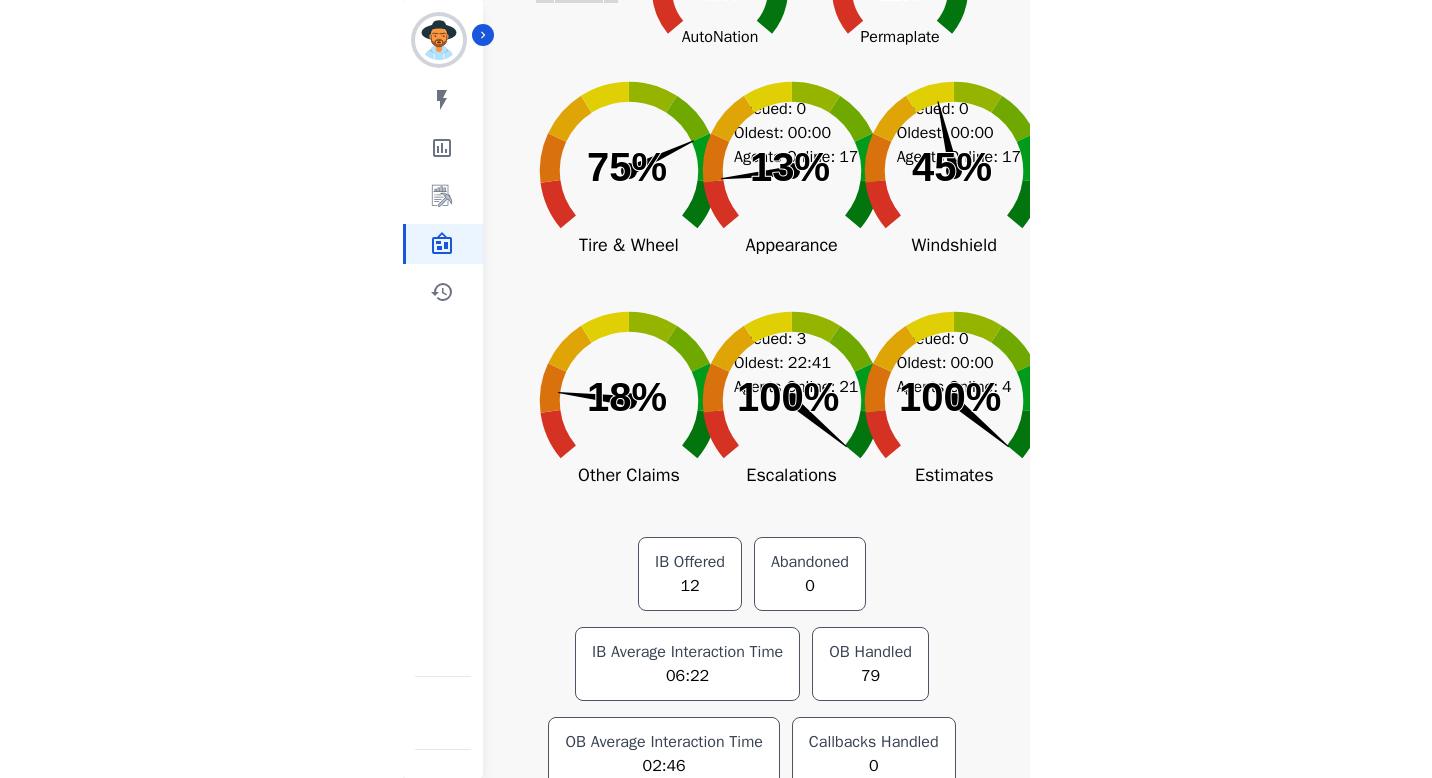scroll, scrollTop: 0, scrollLeft: 0, axis: both 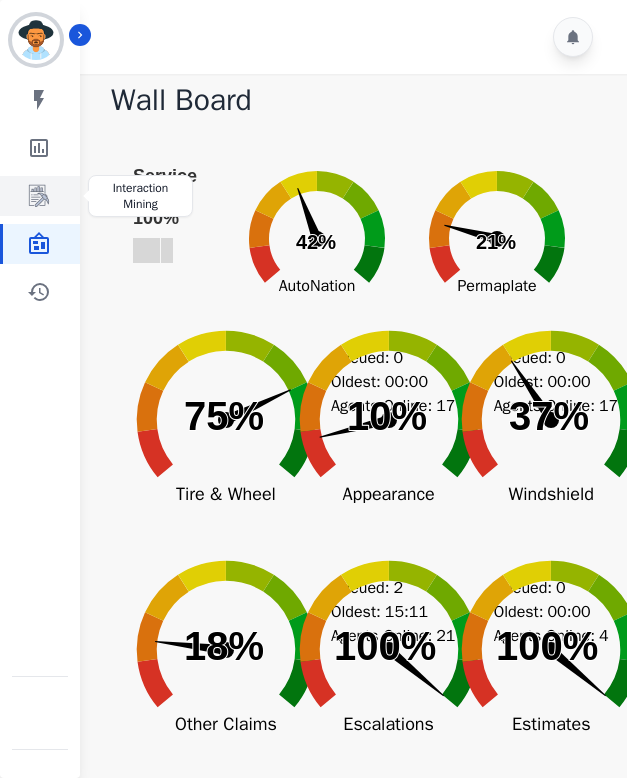 click at bounding box center [41, 196] 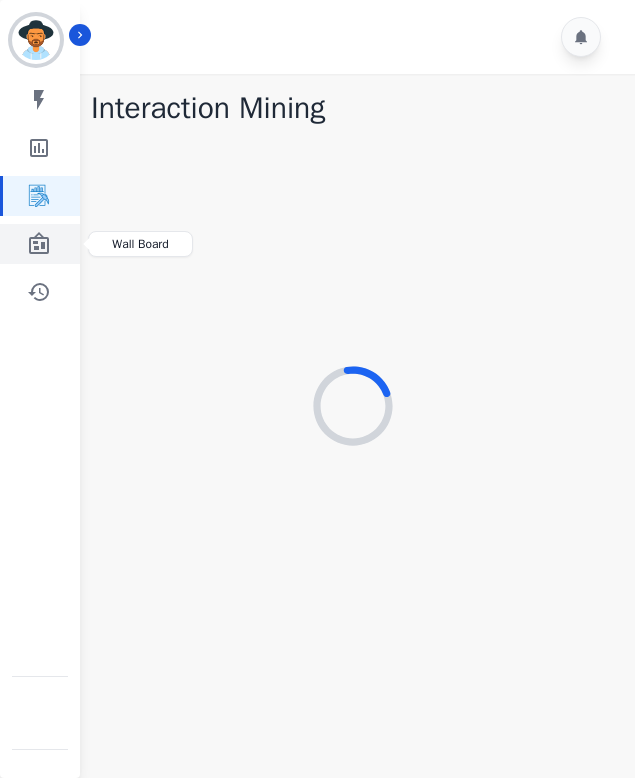 click 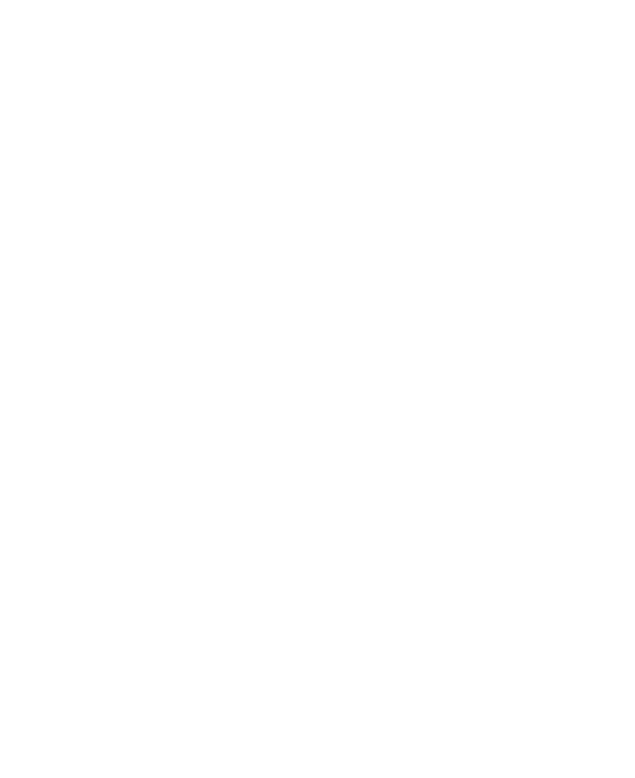 scroll, scrollTop: 0, scrollLeft: 0, axis: both 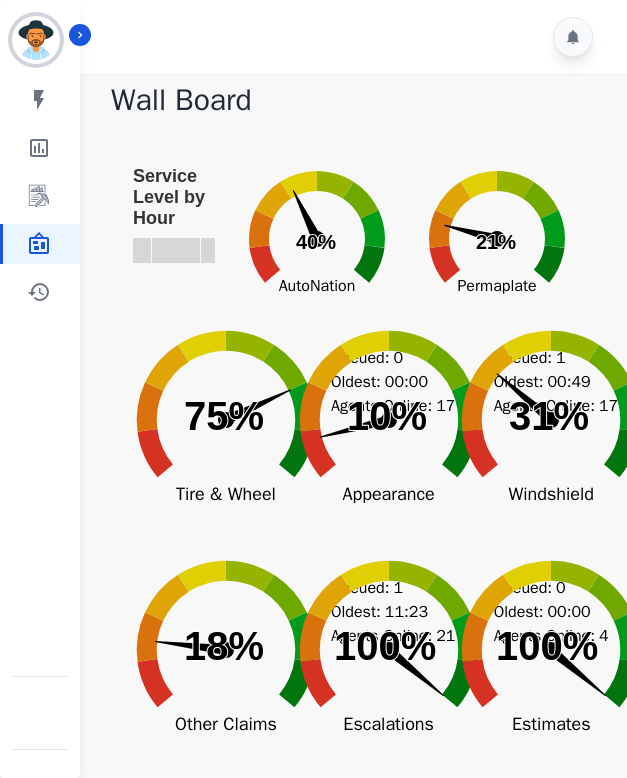 click on "AIDAXR2VTUN57ZMAIFARP   ID:  IAM@d-926727afe2                   My skills             My Metrics             Interaction Mining             Wall Board             Coaching History           EngageHQ           Interaction Analytics           FocalPoints             Help           Log out           Icon description                                                                 Wall Board   Created with Highcharts 10.3.3 Service ​ Level by ​ Hour 5 PM: No data   Created with Highcharts 10.3.3 40% ​ 40%   AutoNation   Created with Highcharts 10.3.3 21% ​ 21%   Permaplate     Created with Highcharts 10.3.3 75% ​ 75%   Tire & Wheel   Queued:  0   Oldest:  00:00   Agents Online:  17   Created with Highcharts 10.3.3 10% ​ 10%   Appearance   Queued:  1   Oldest:  00:49   Agents Online:  17   Created with Highcharts 10.3.3 31% ​ 31%   Windshield   Queued:  1   Oldest:  05:18   Agents Online:  23   Created with Highcharts 10.3.3 18% ​ 18%   Other Claims   1" at bounding box center [313, 585] 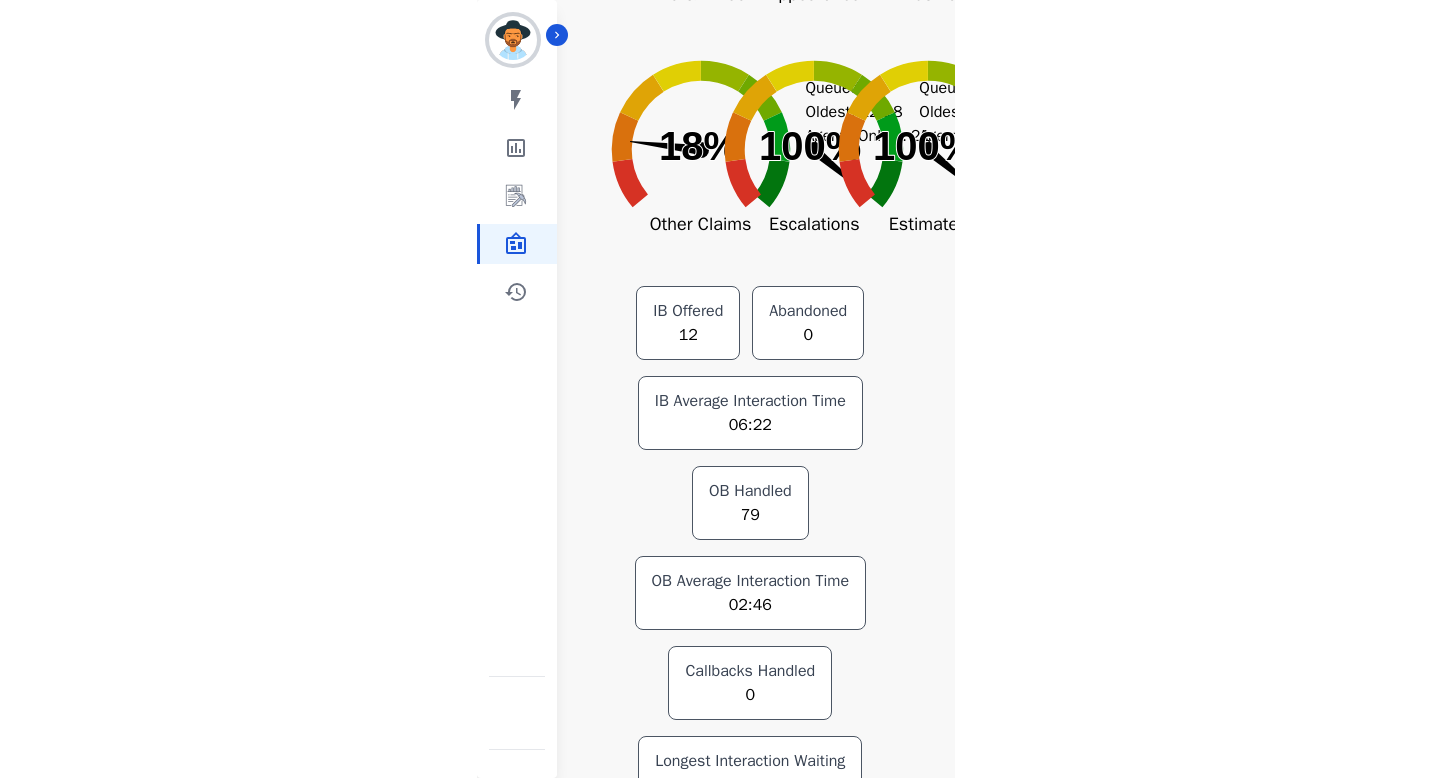 scroll, scrollTop: 0, scrollLeft: 0, axis: both 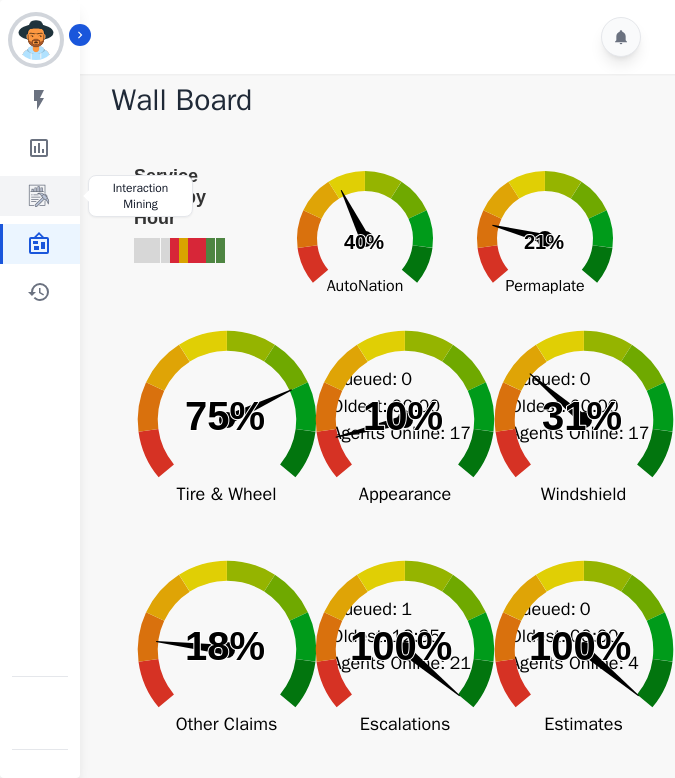 click 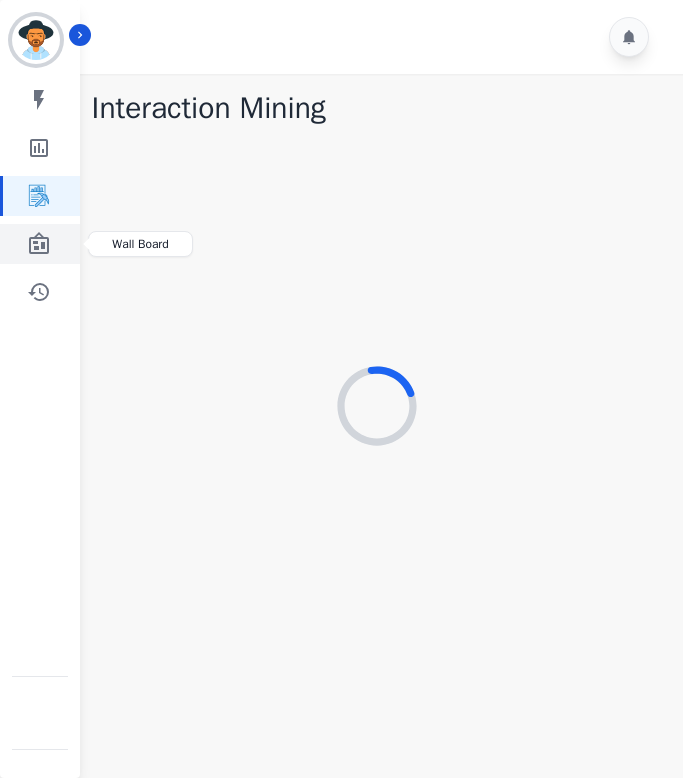 click 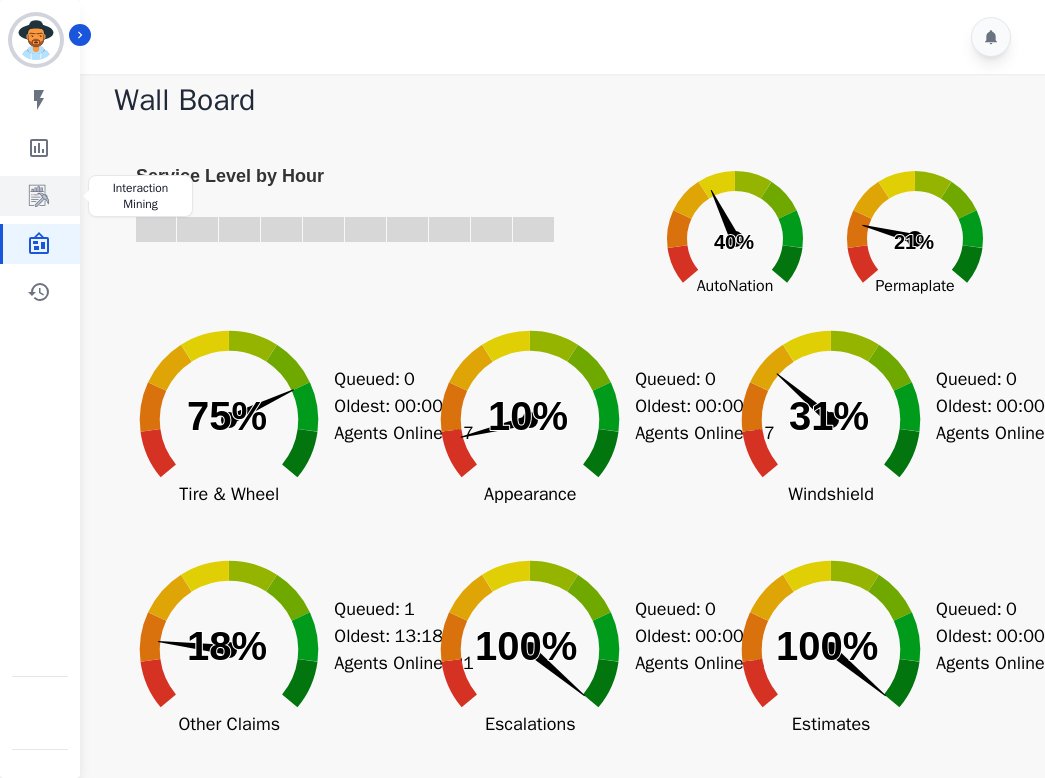 click 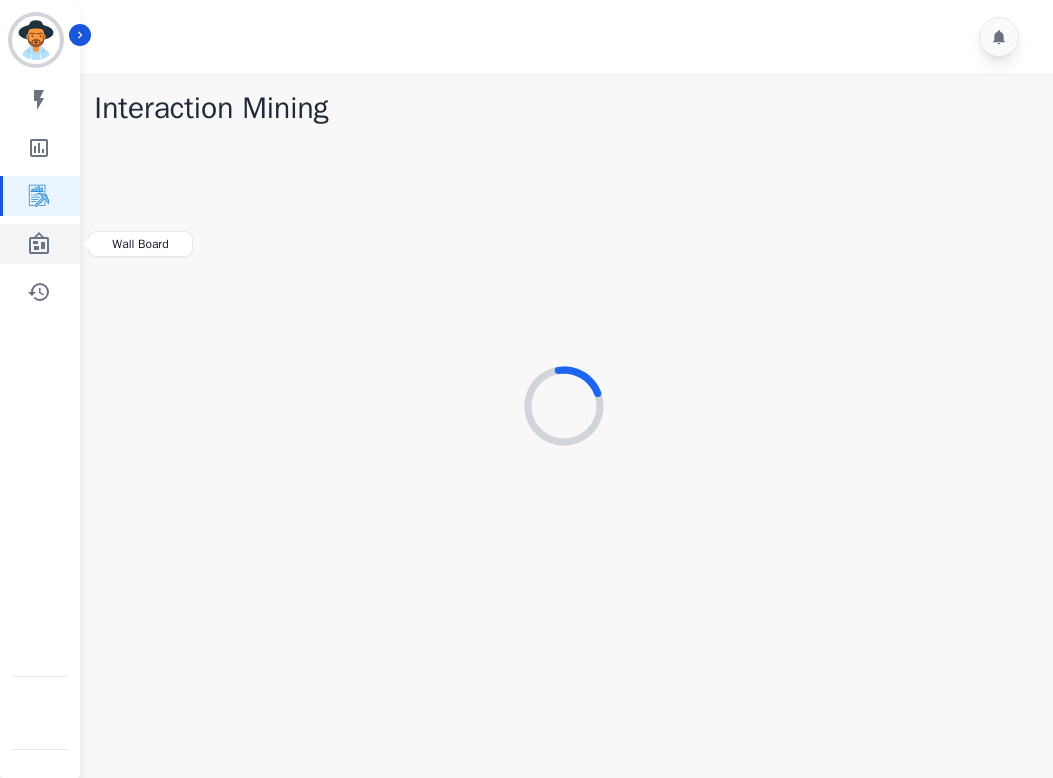 click 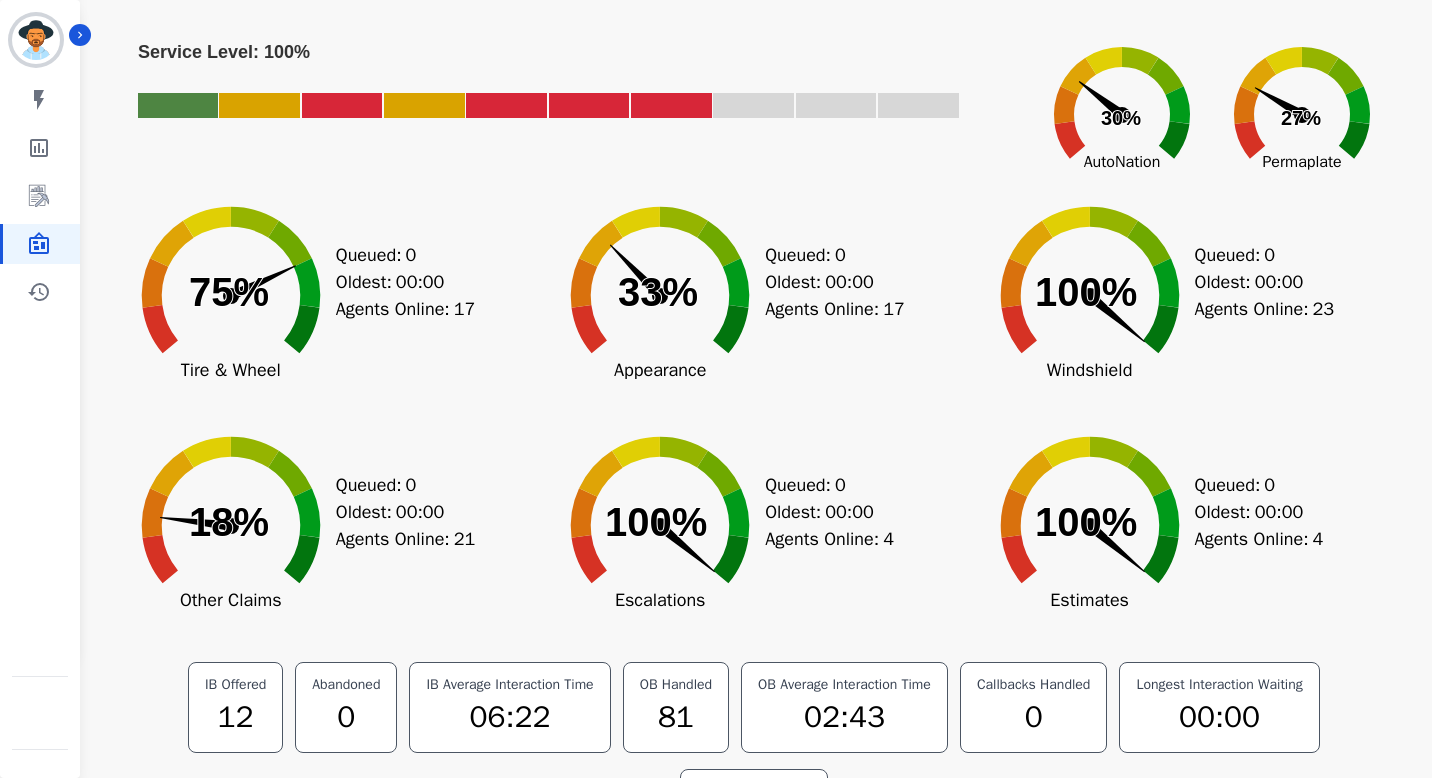 scroll, scrollTop: 246, scrollLeft: 0, axis: vertical 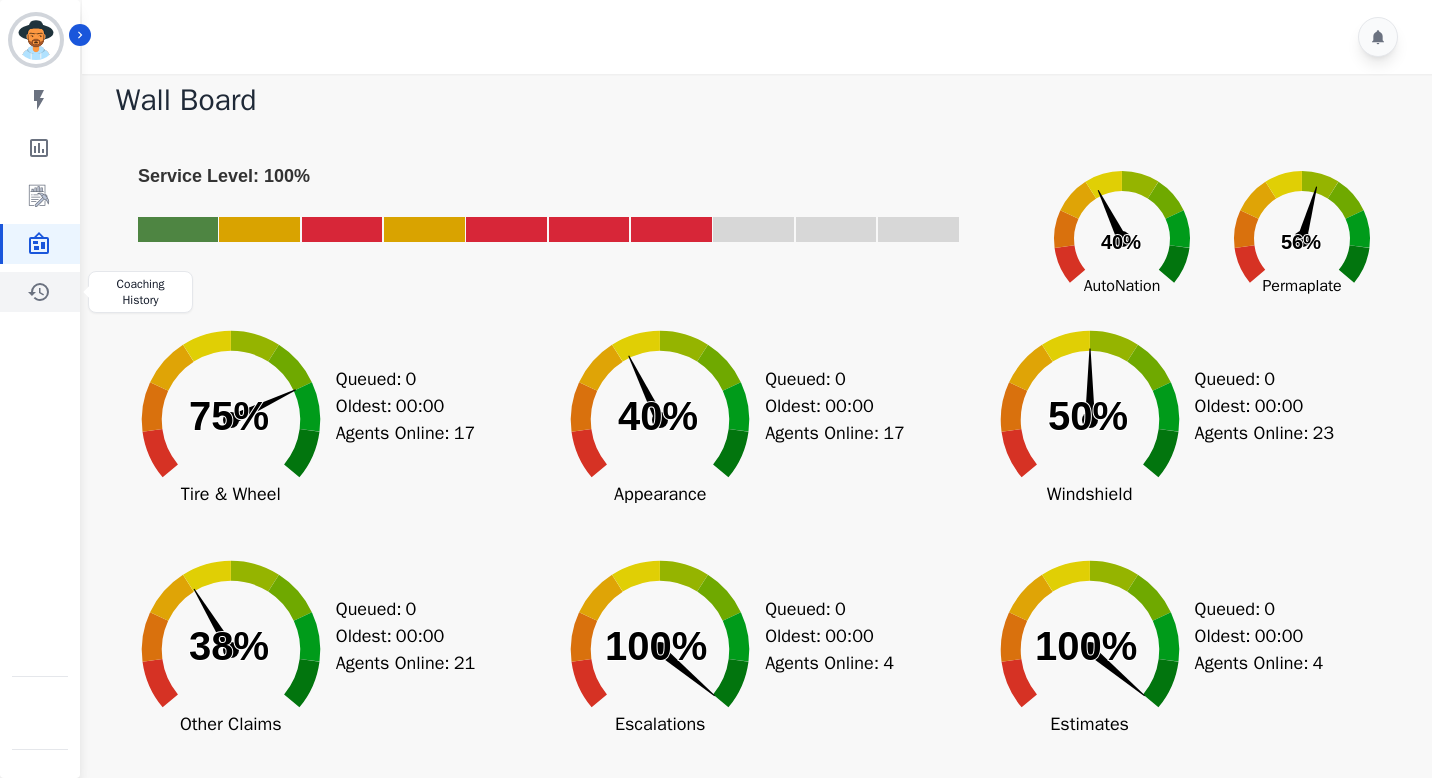 click at bounding box center [41, 292] 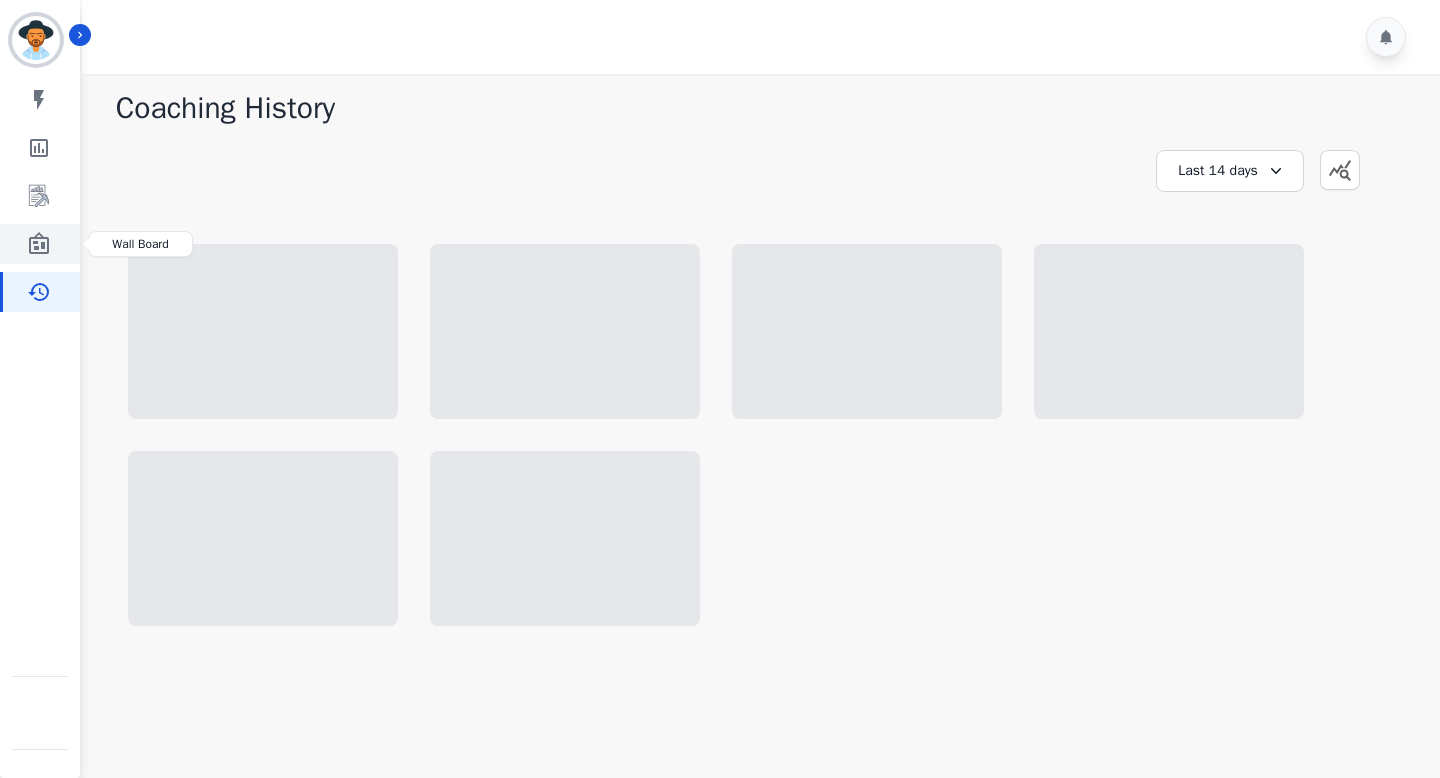 click 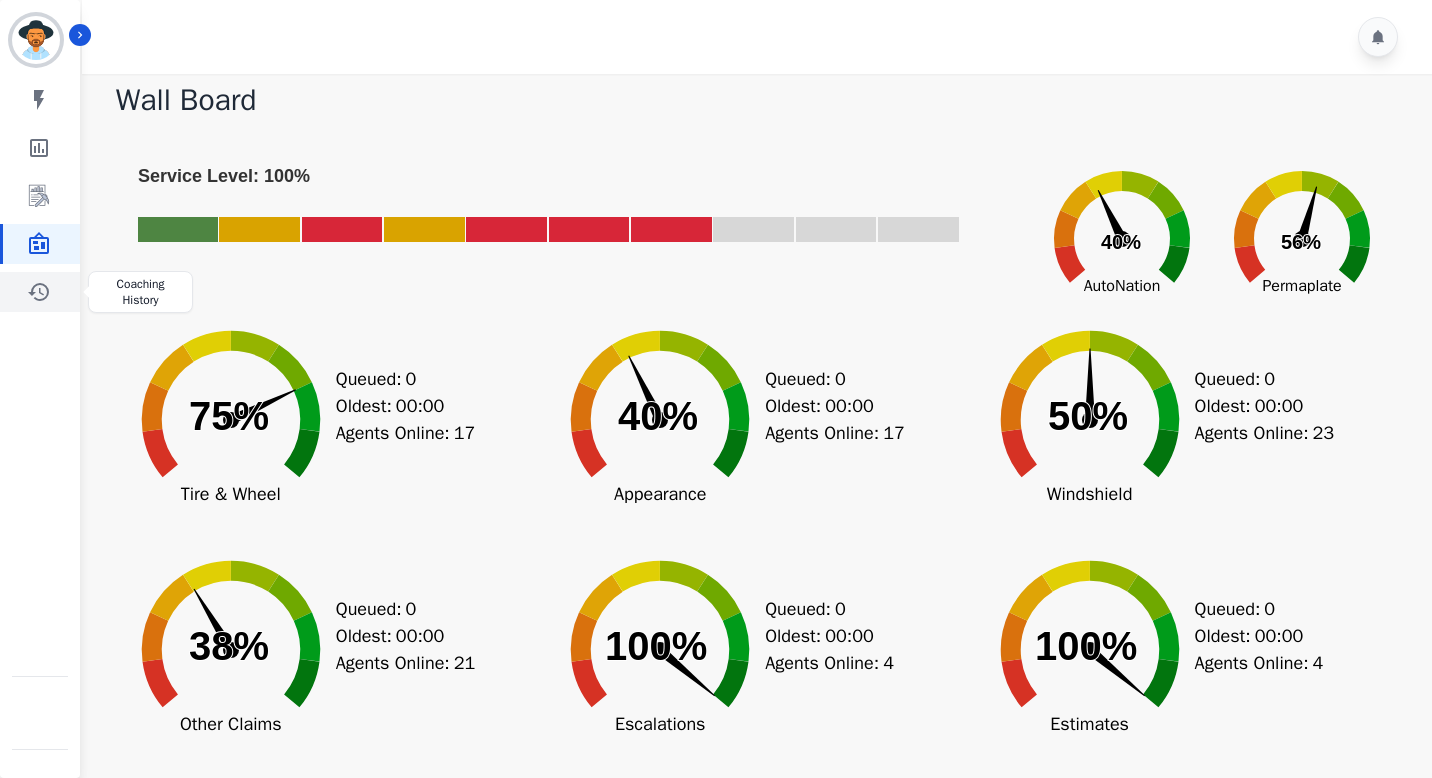 click 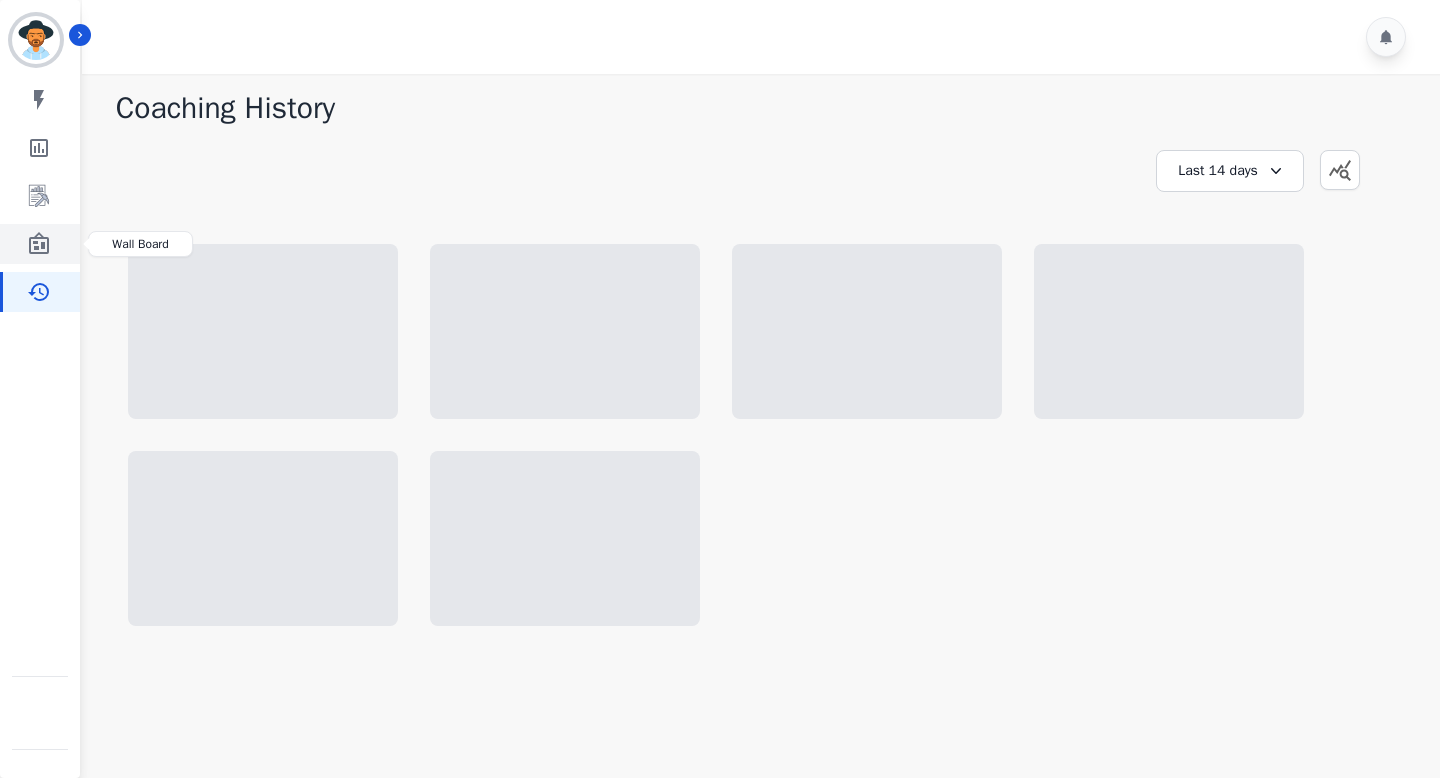 click 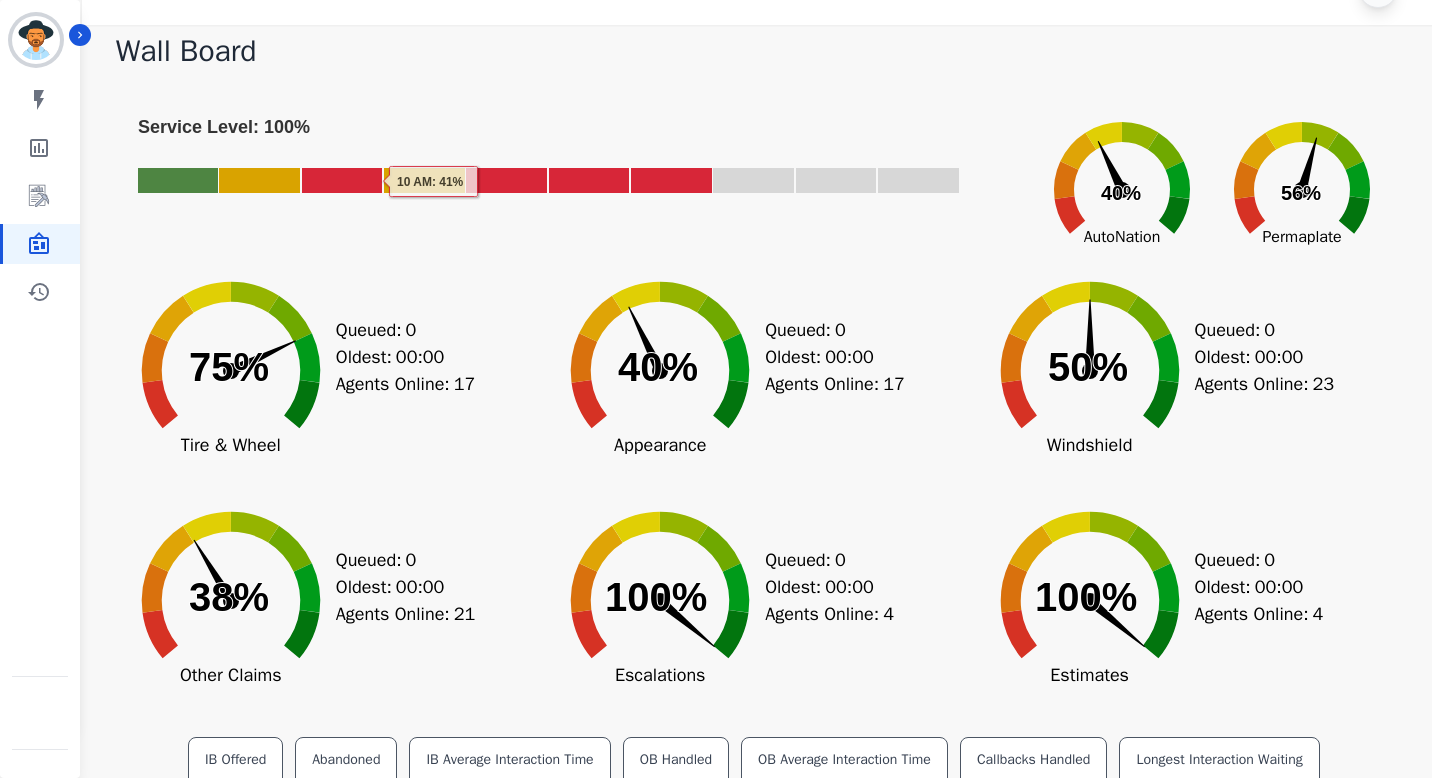 scroll, scrollTop: 0, scrollLeft: 0, axis: both 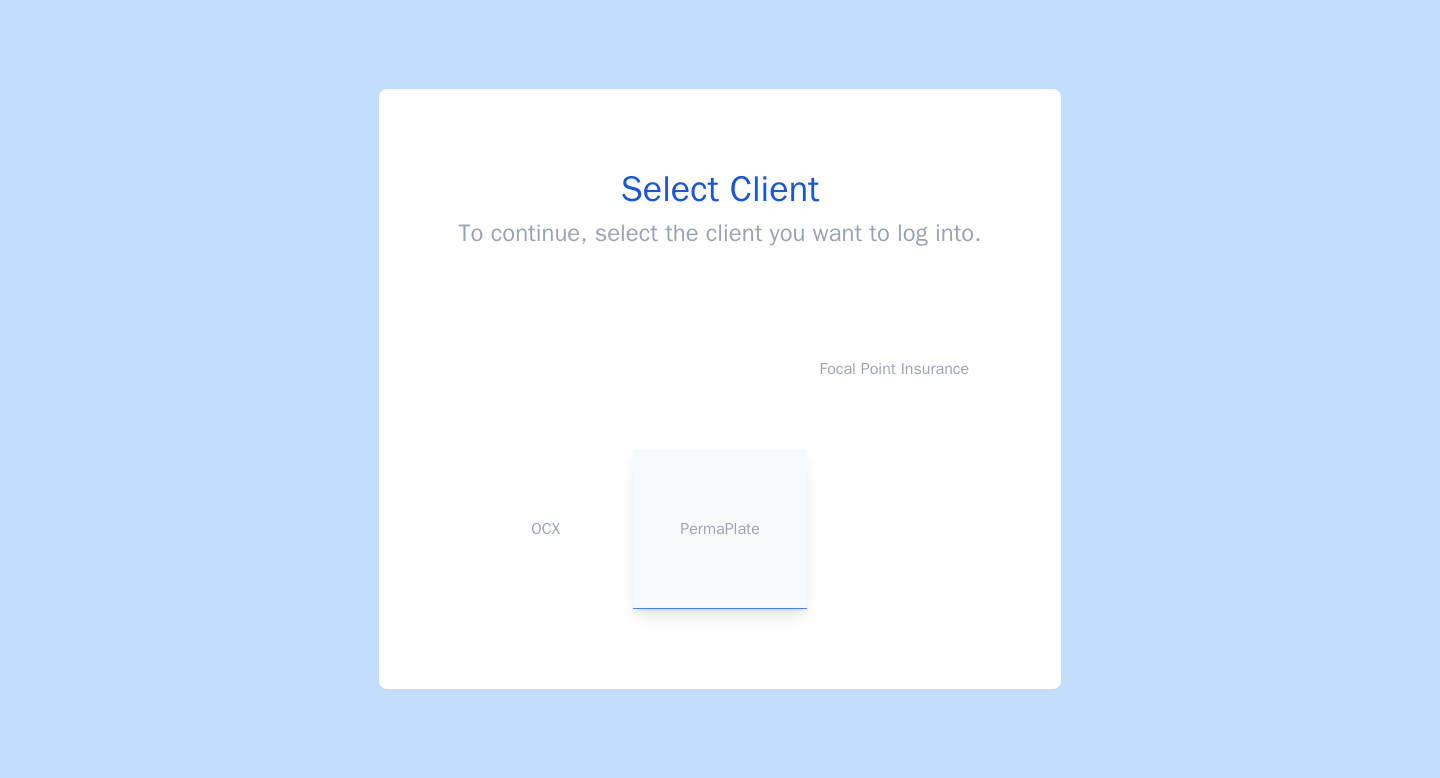 click on "PermaPlate" at bounding box center [720, 529] 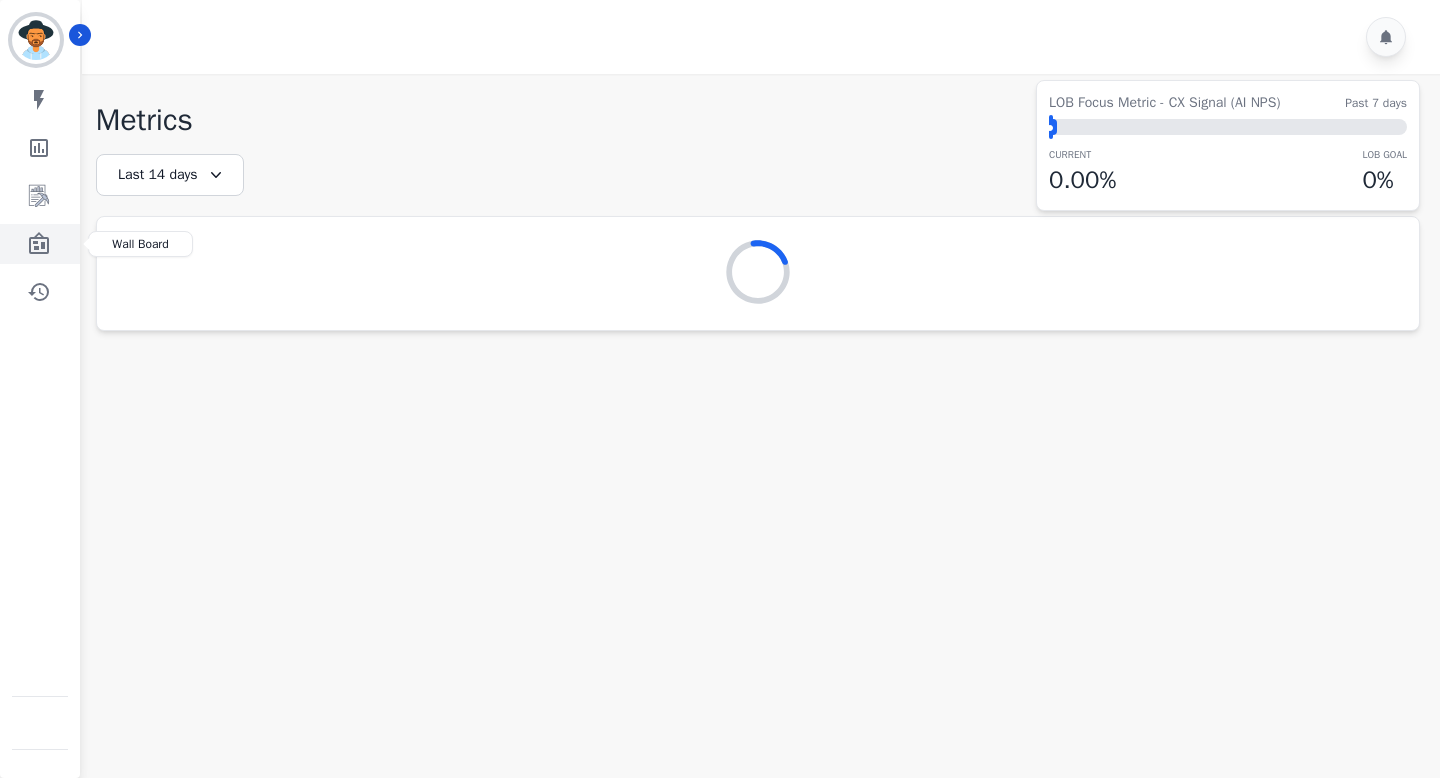 click 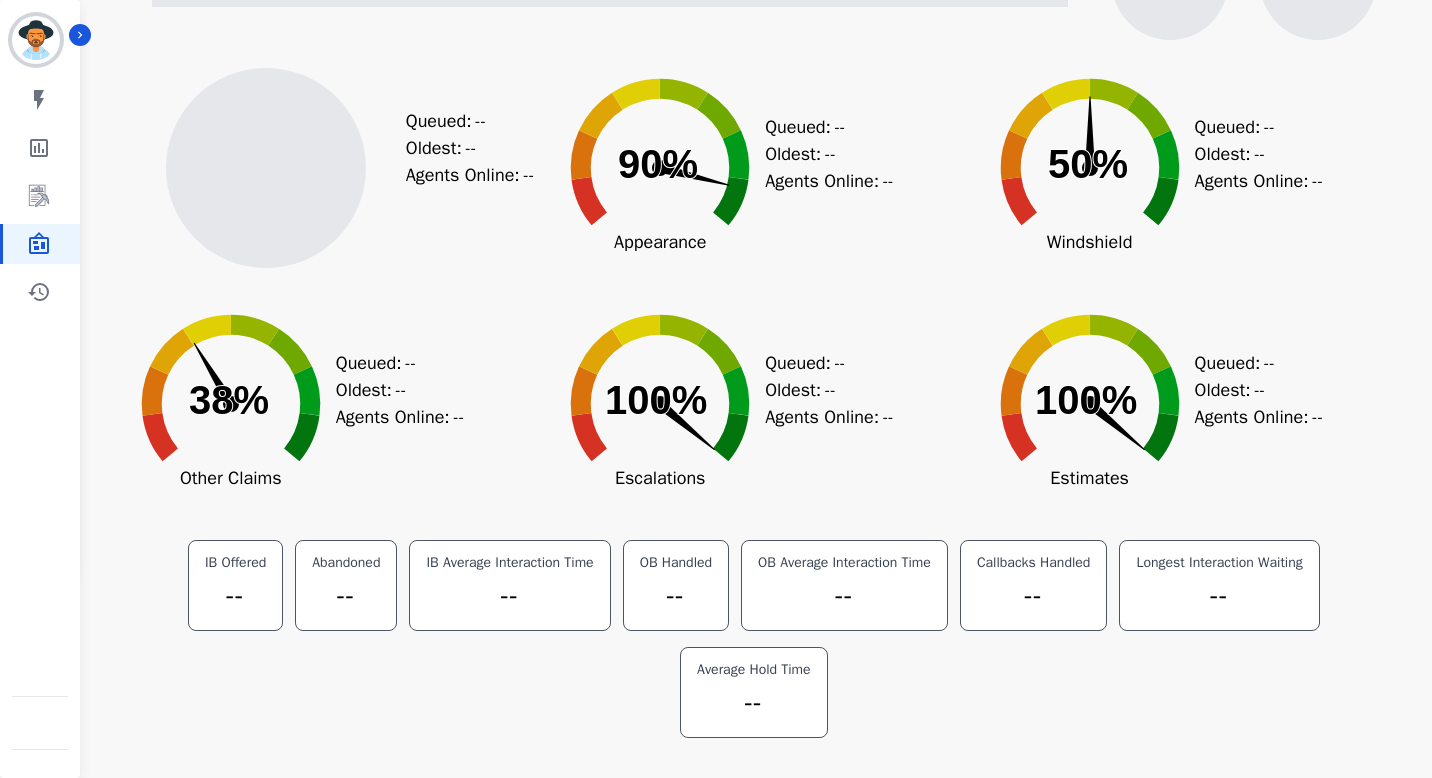 scroll, scrollTop: 0, scrollLeft: 0, axis: both 